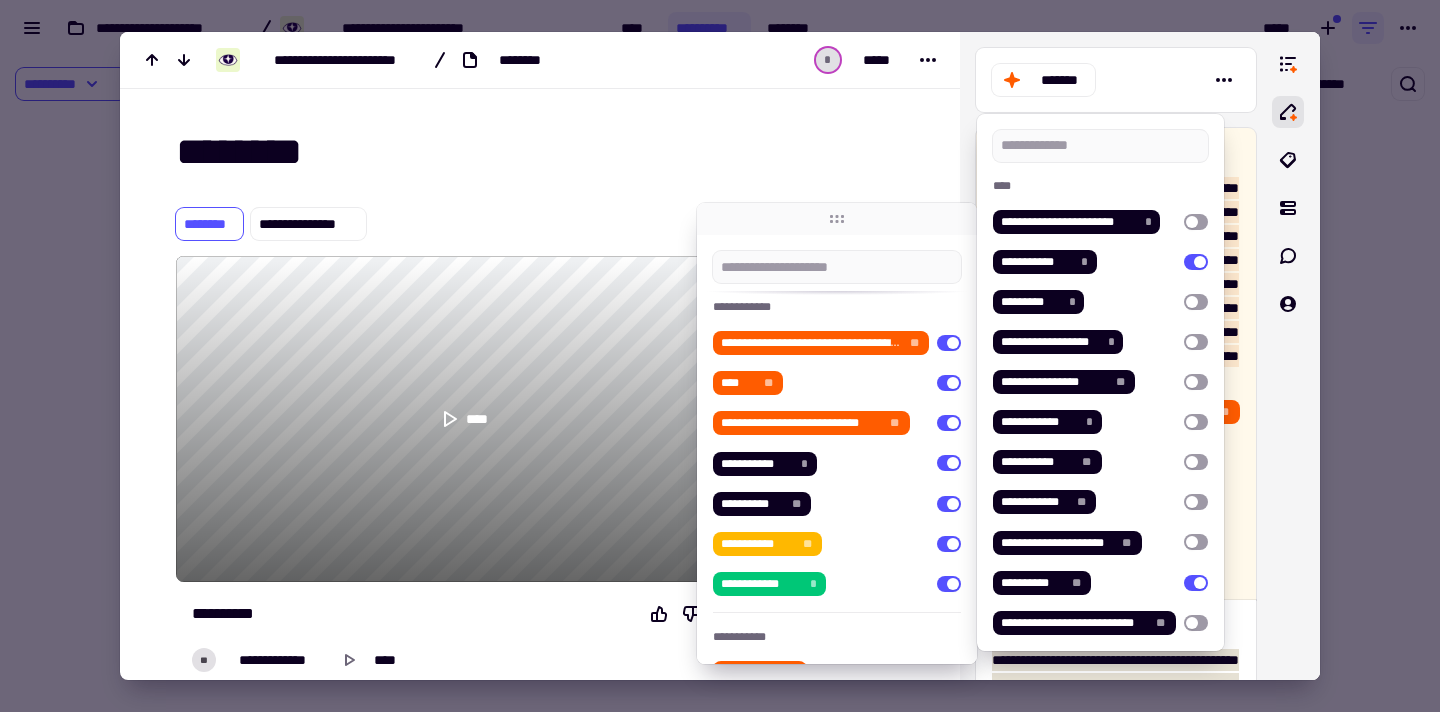 scroll, scrollTop: 0, scrollLeft: 0, axis: both 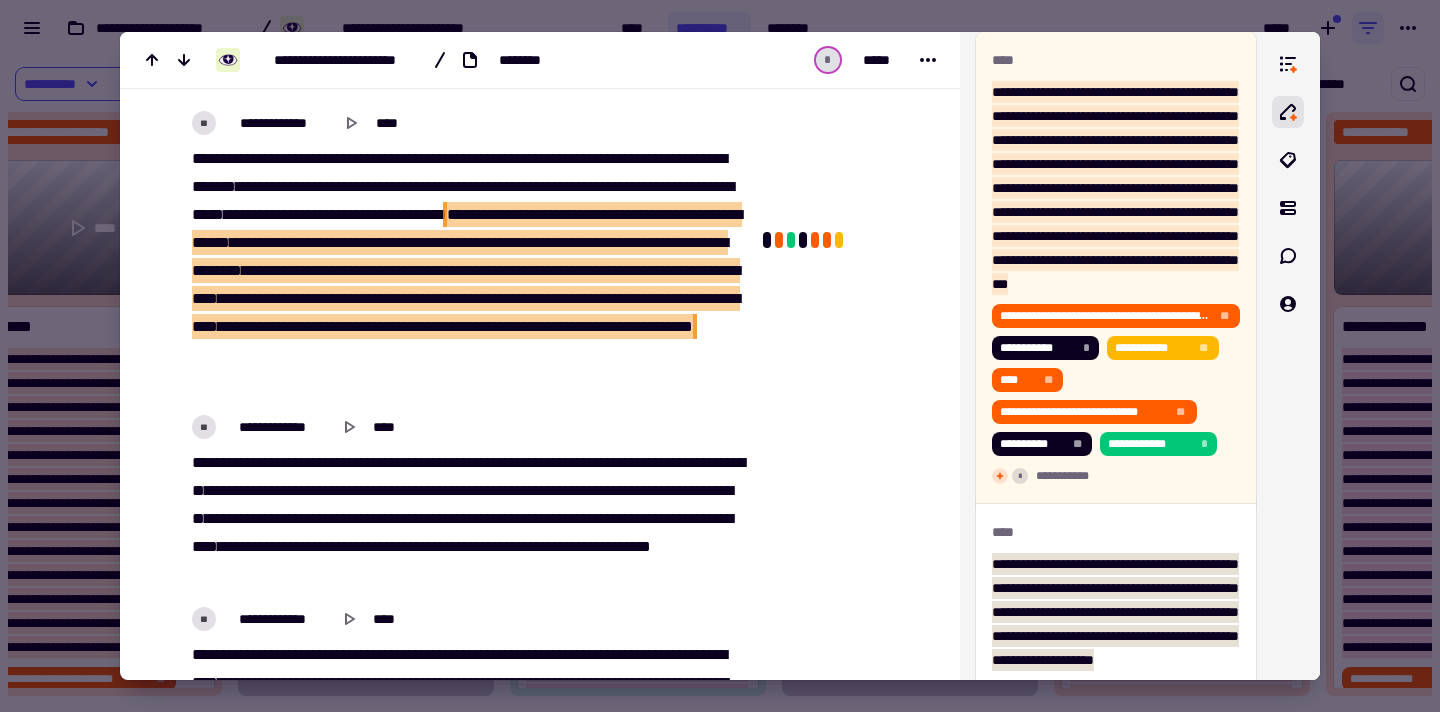 click on "**********" at bounding box center [465, 271] 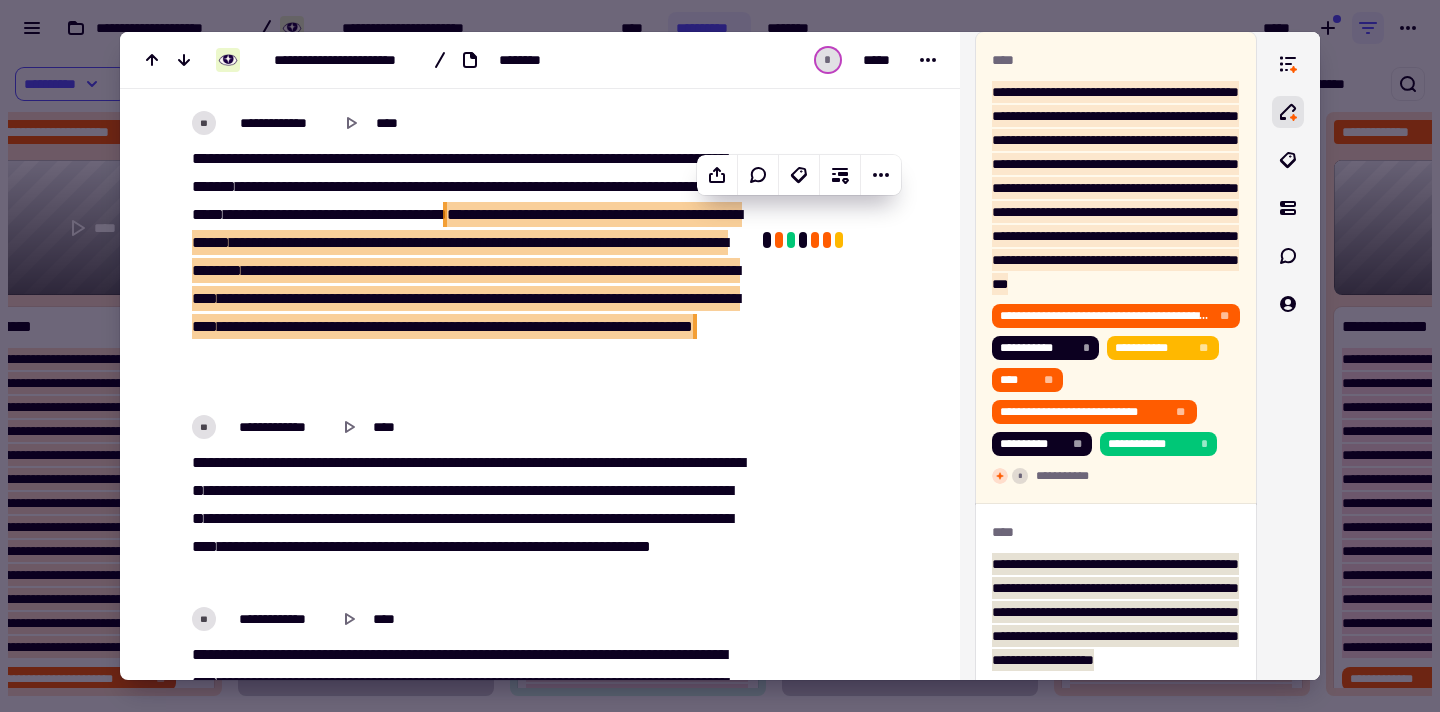 click at bounding box center [720, 356] 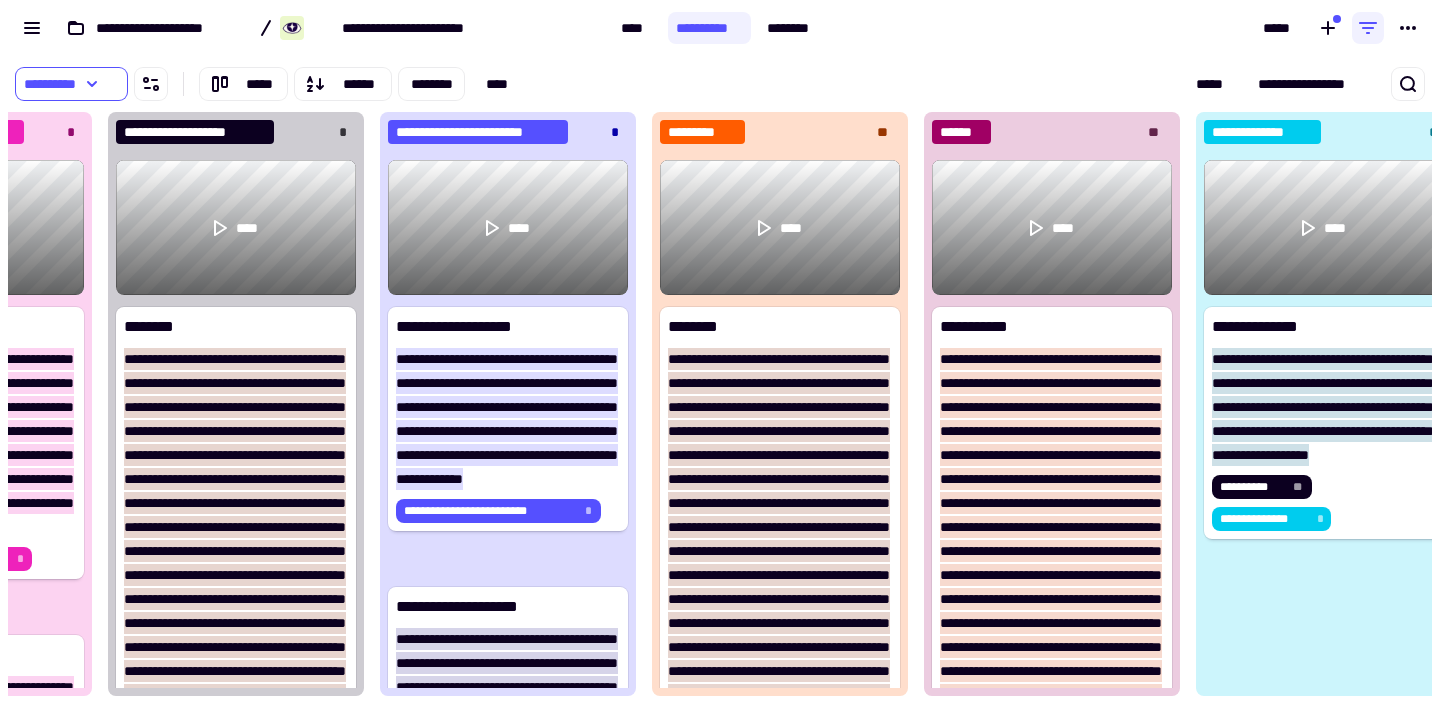 scroll, scrollTop: 0, scrollLeft: 12497, axis: horizontal 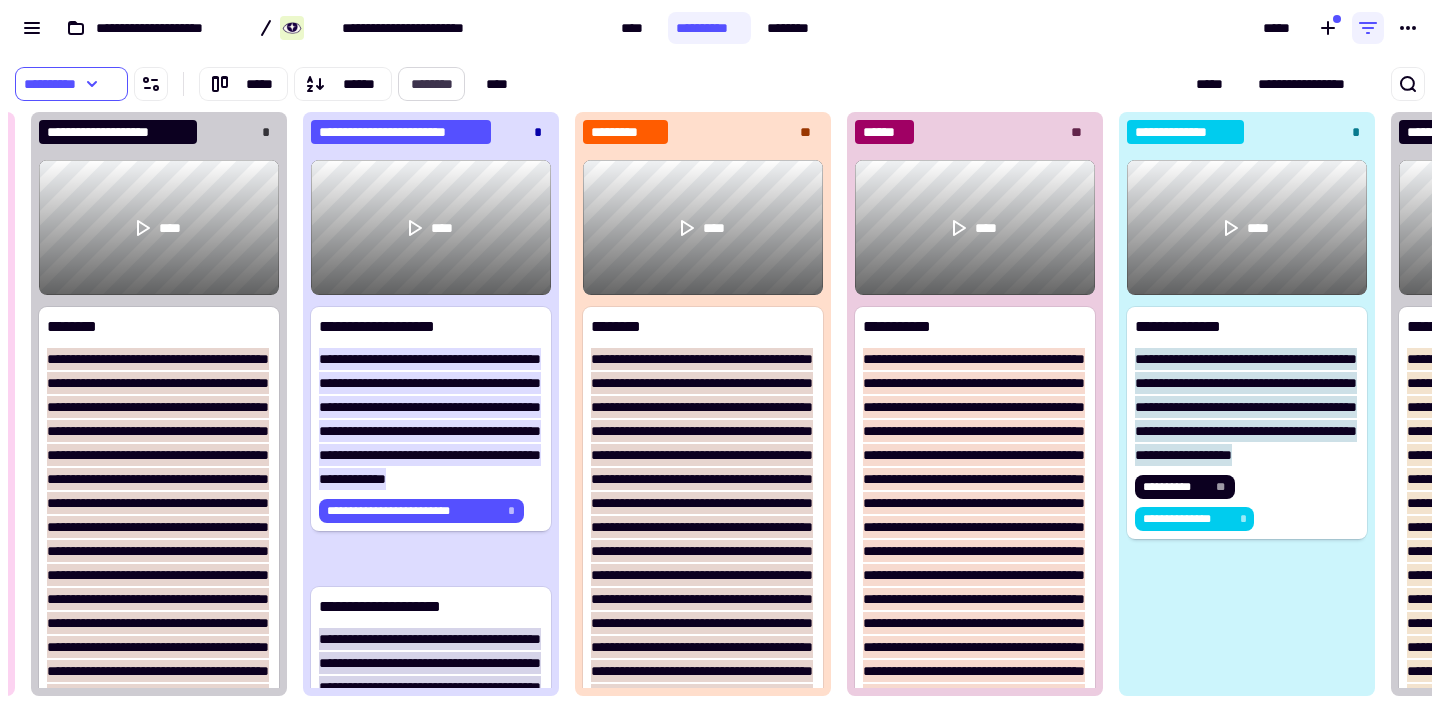 click on "********" 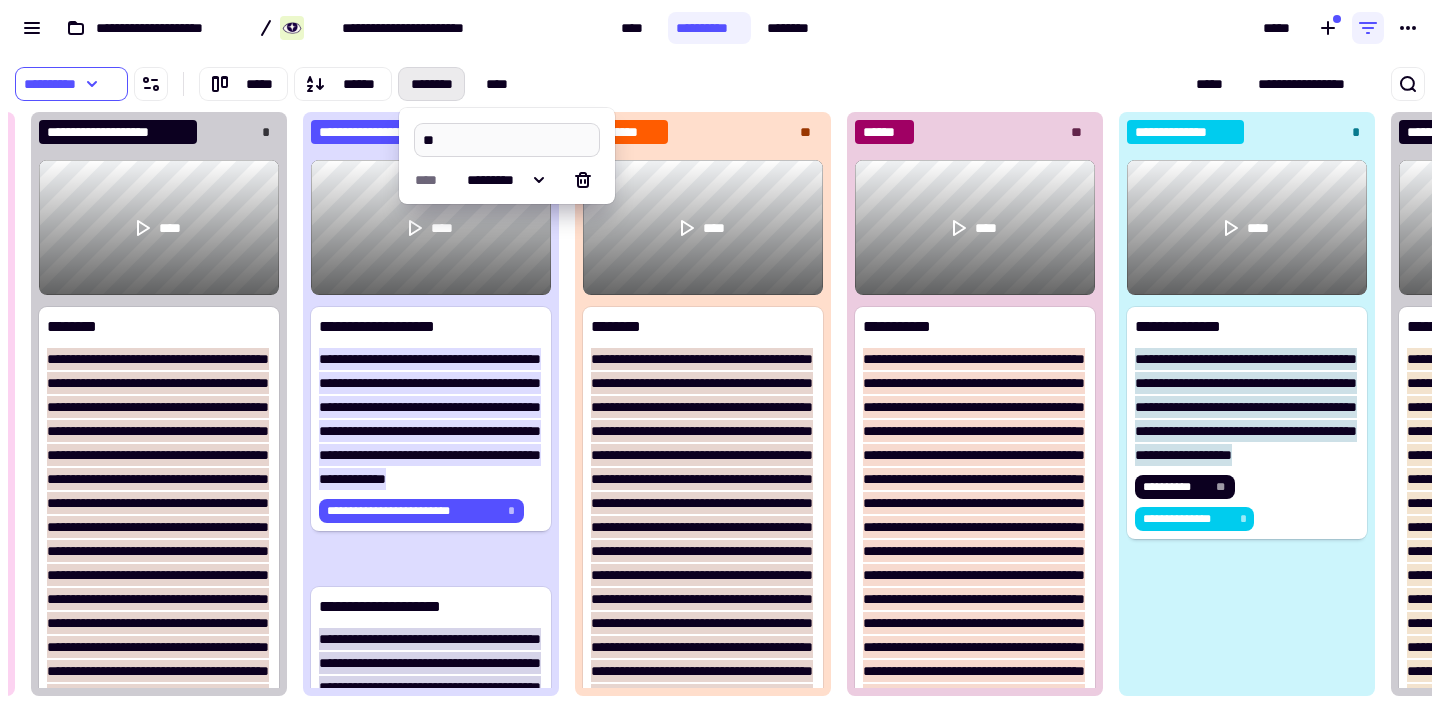 type on "*" 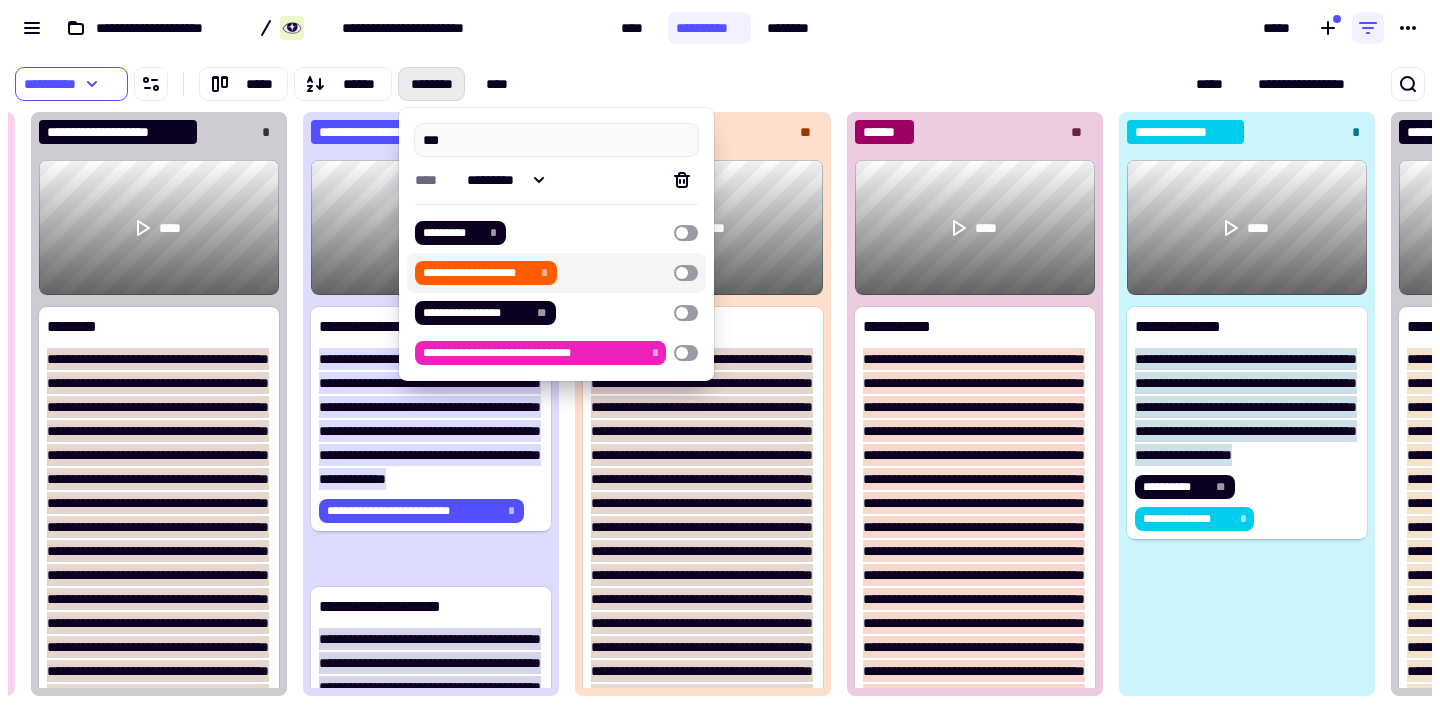 type on "***" 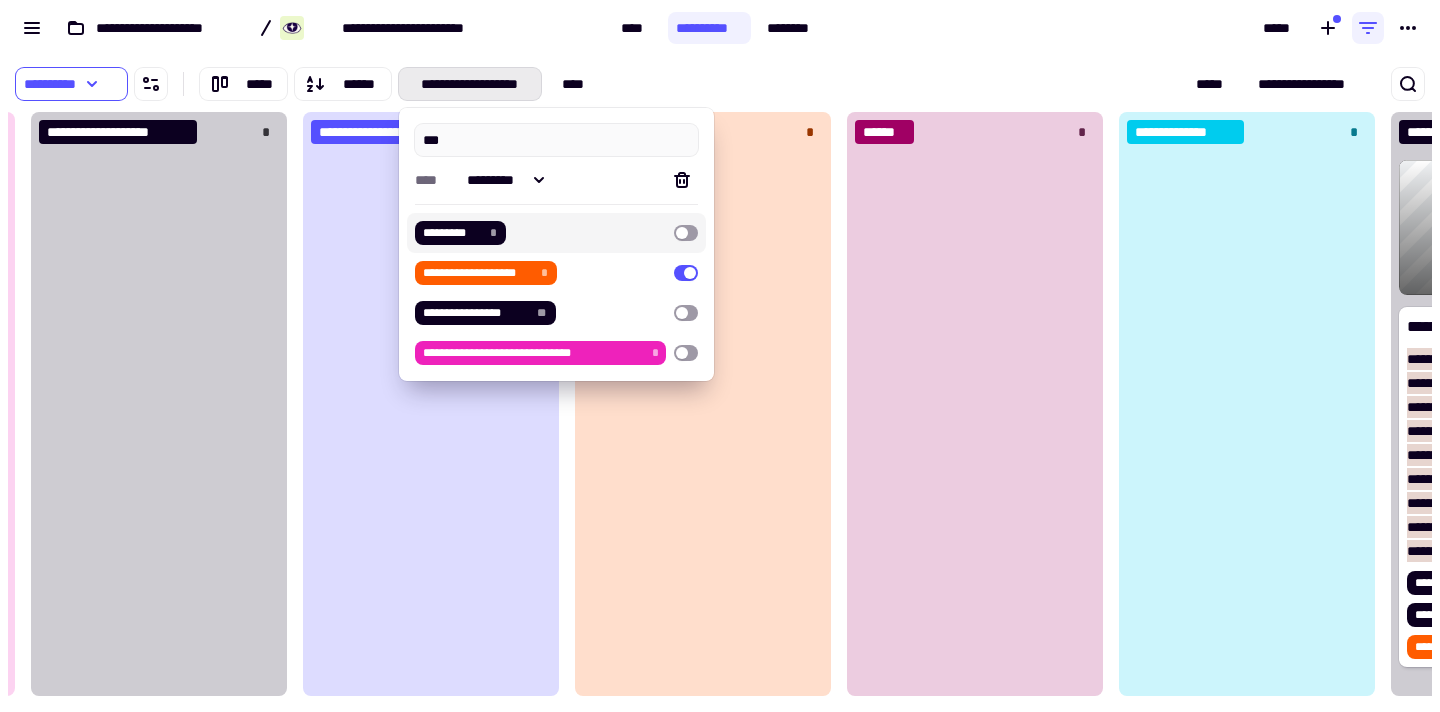 click on "**********" at bounding box center [450, 84] 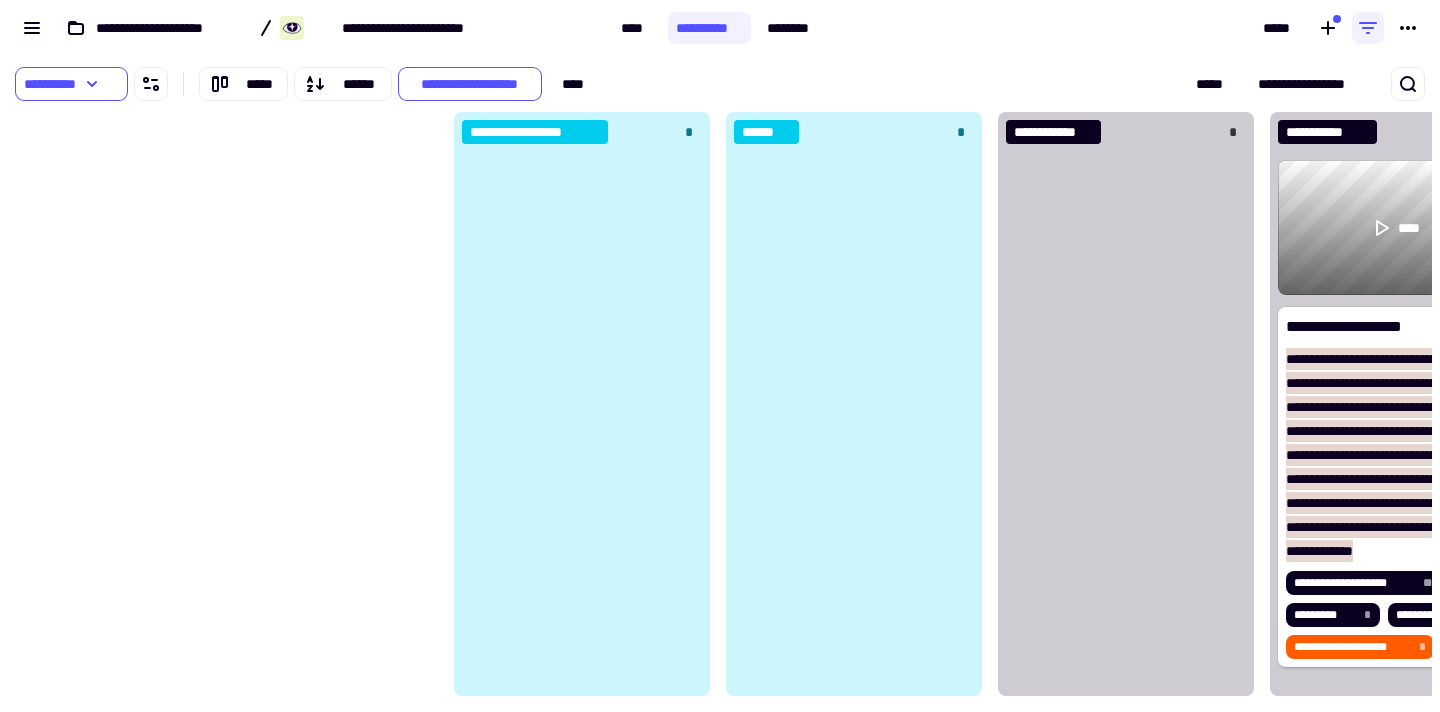 scroll, scrollTop: 0, scrollLeft: 0, axis: both 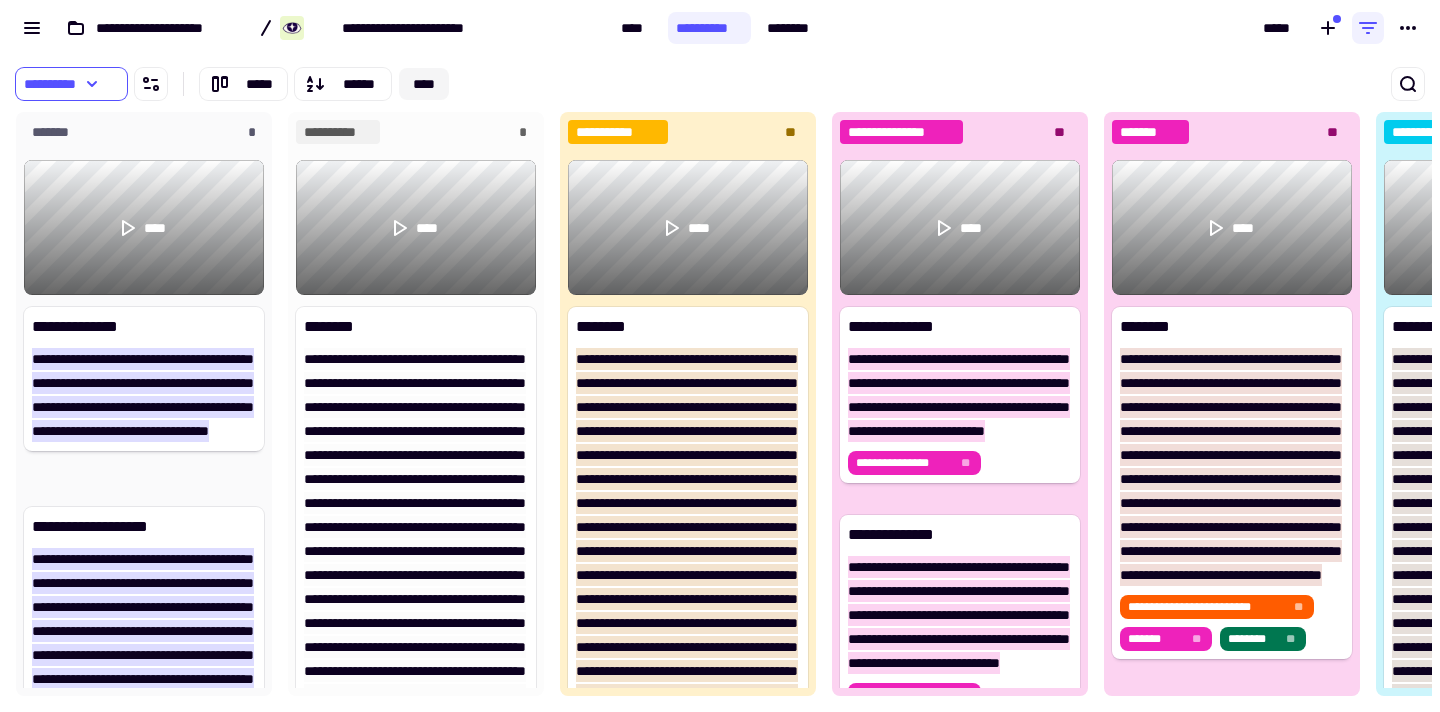 click on "****" 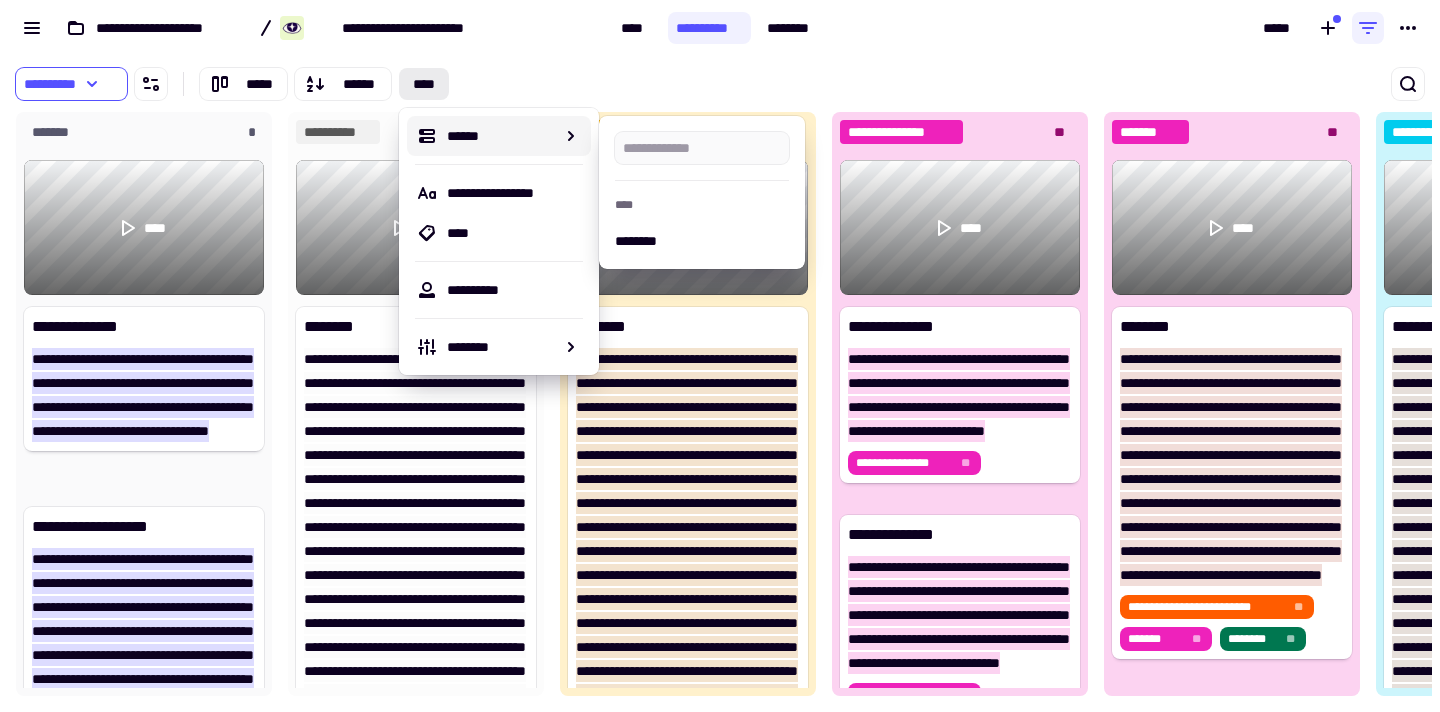 click on "****" at bounding box center [515, 233] 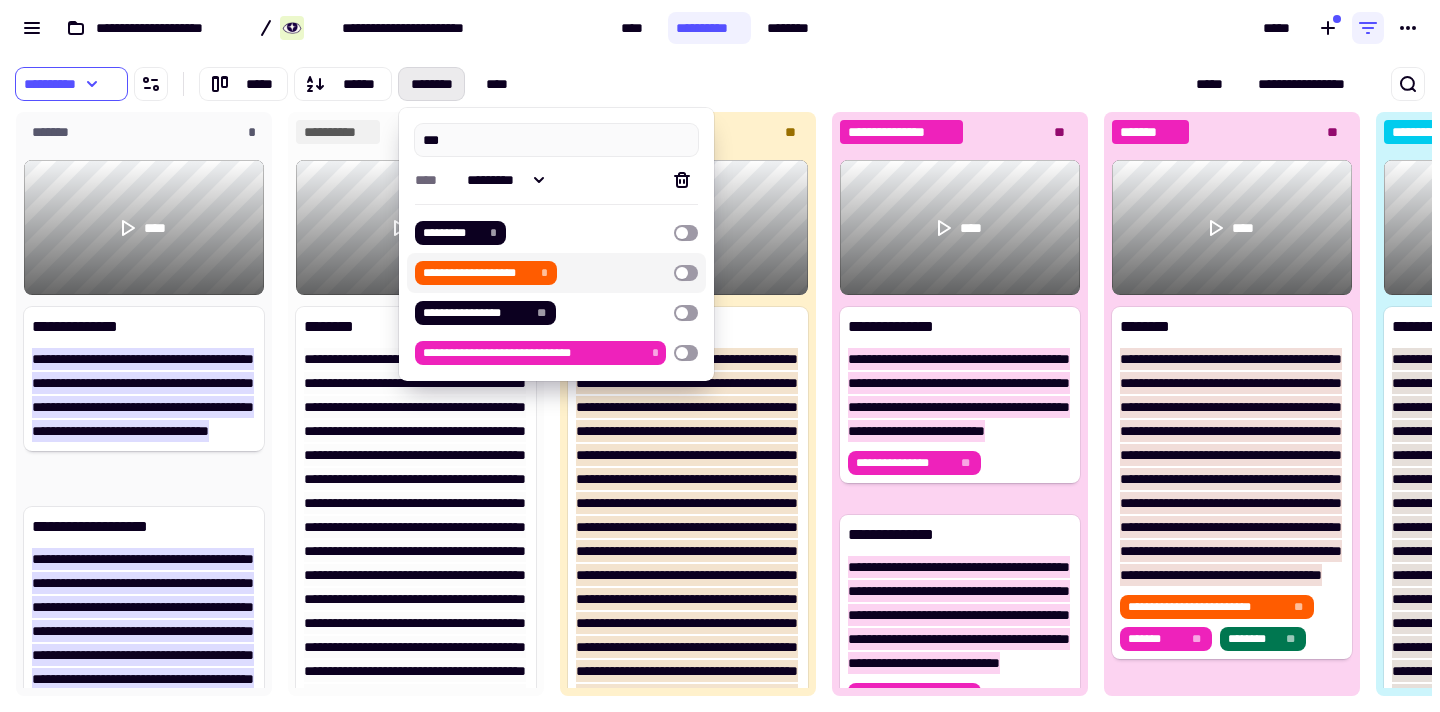 type on "***" 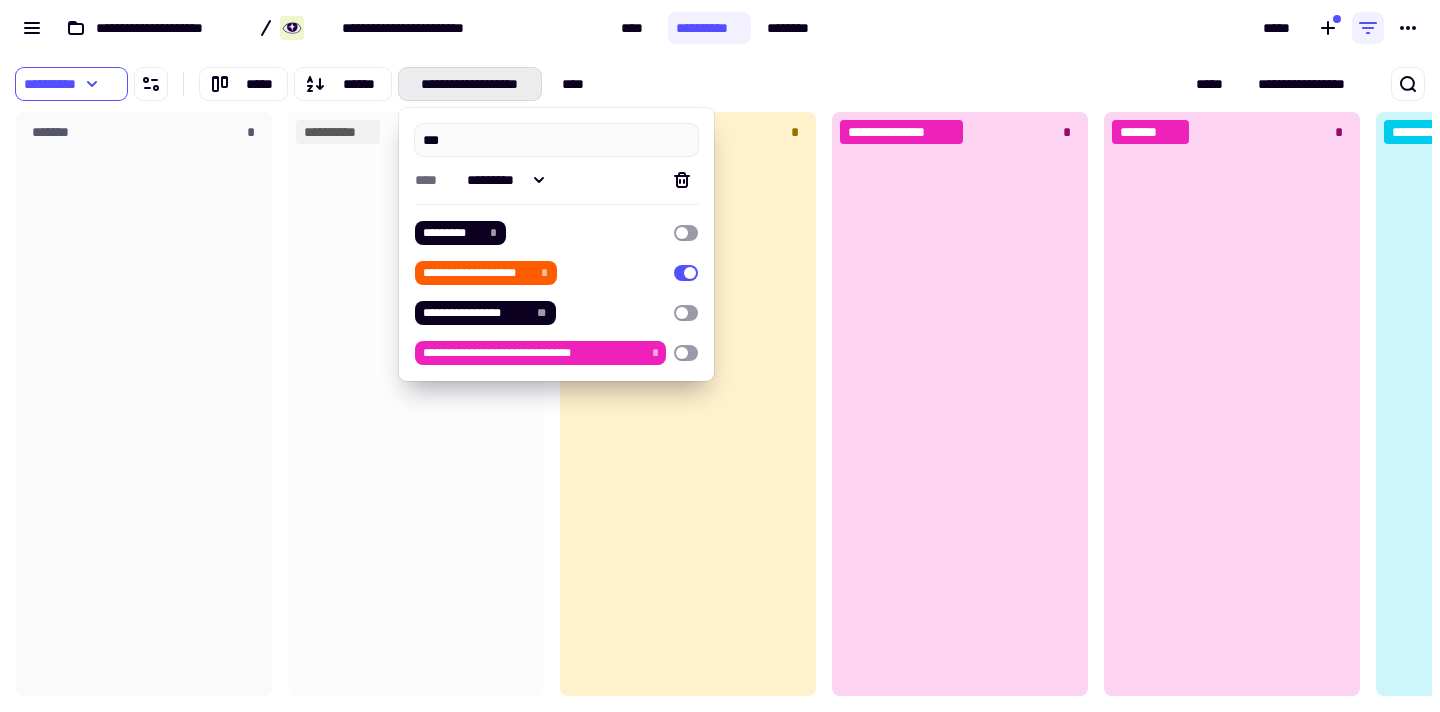 click on "**********" at bounding box center (450, 84) 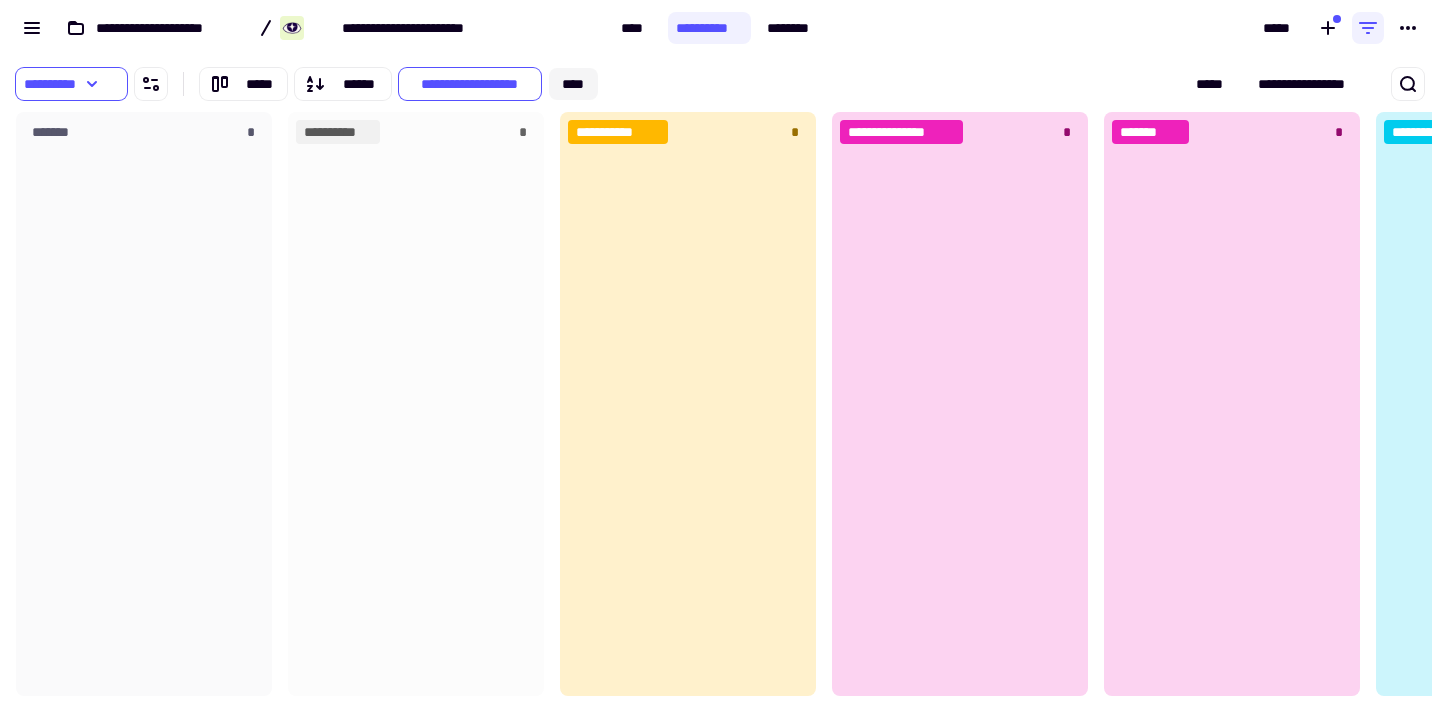 click on "****" 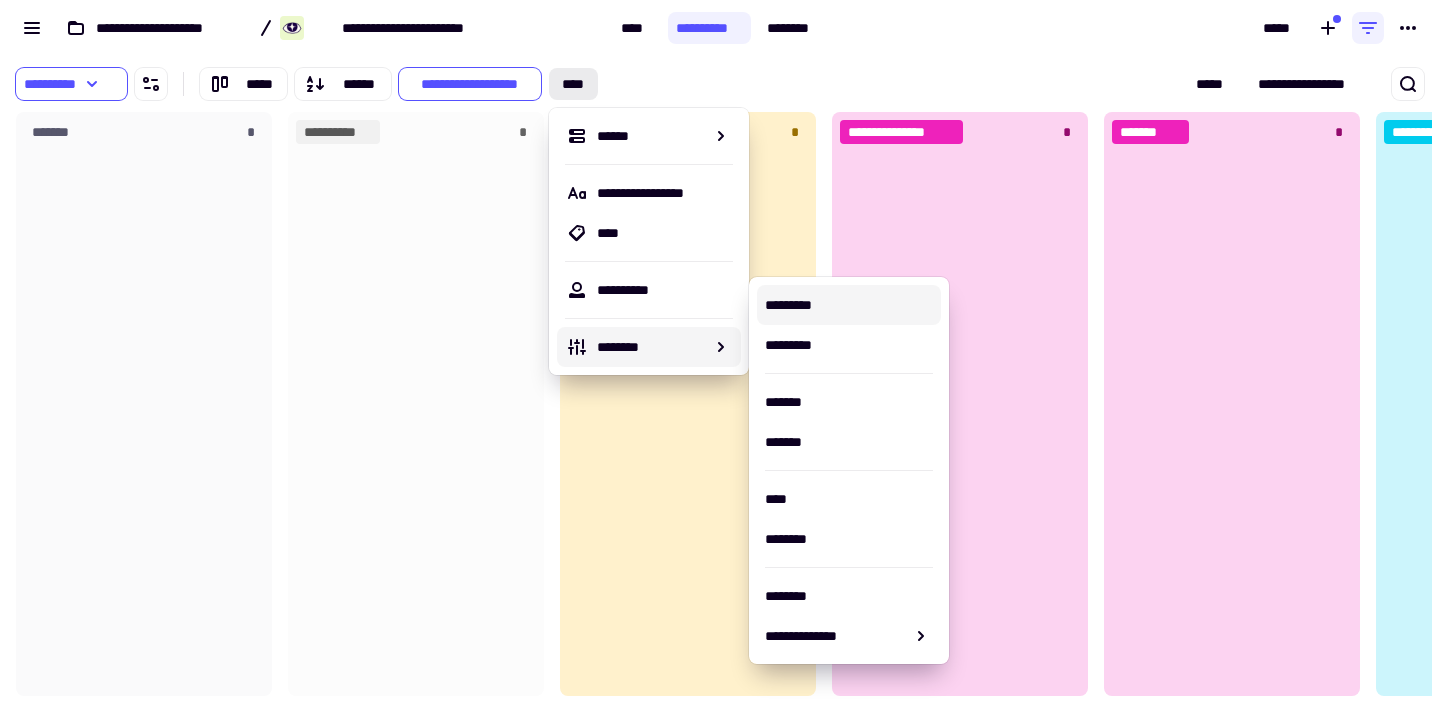 click on "*********" at bounding box center [849, 305] 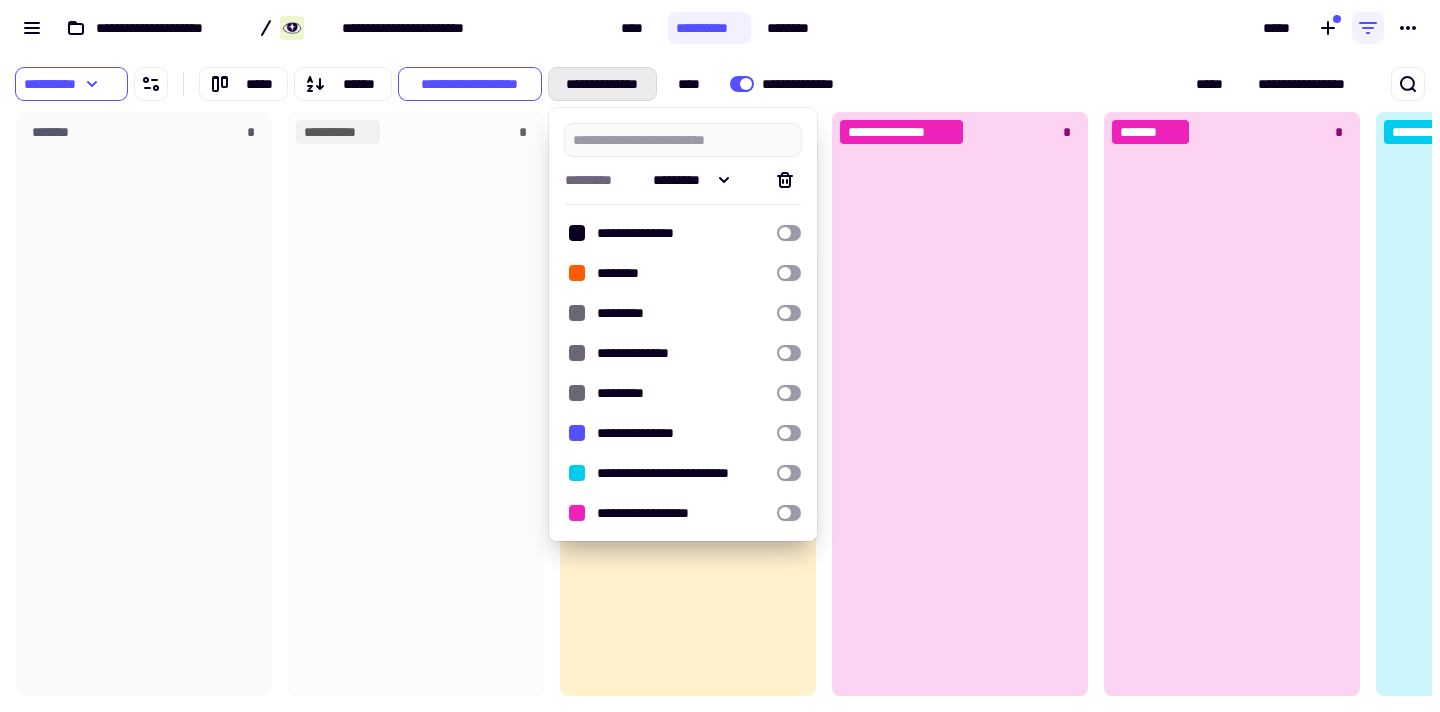 click on "**********" at bounding box center (518, 84) 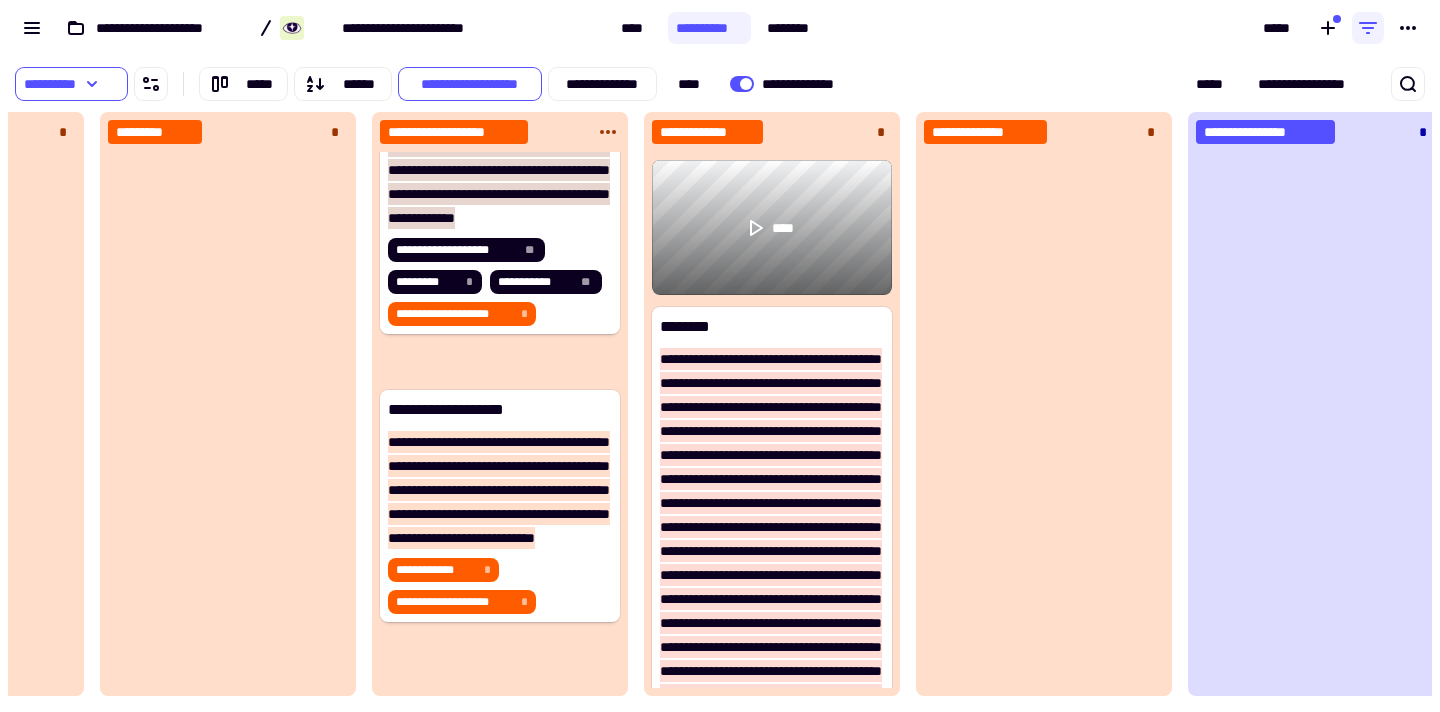 scroll, scrollTop: 3964, scrollLeft: 0, axis: vertical 